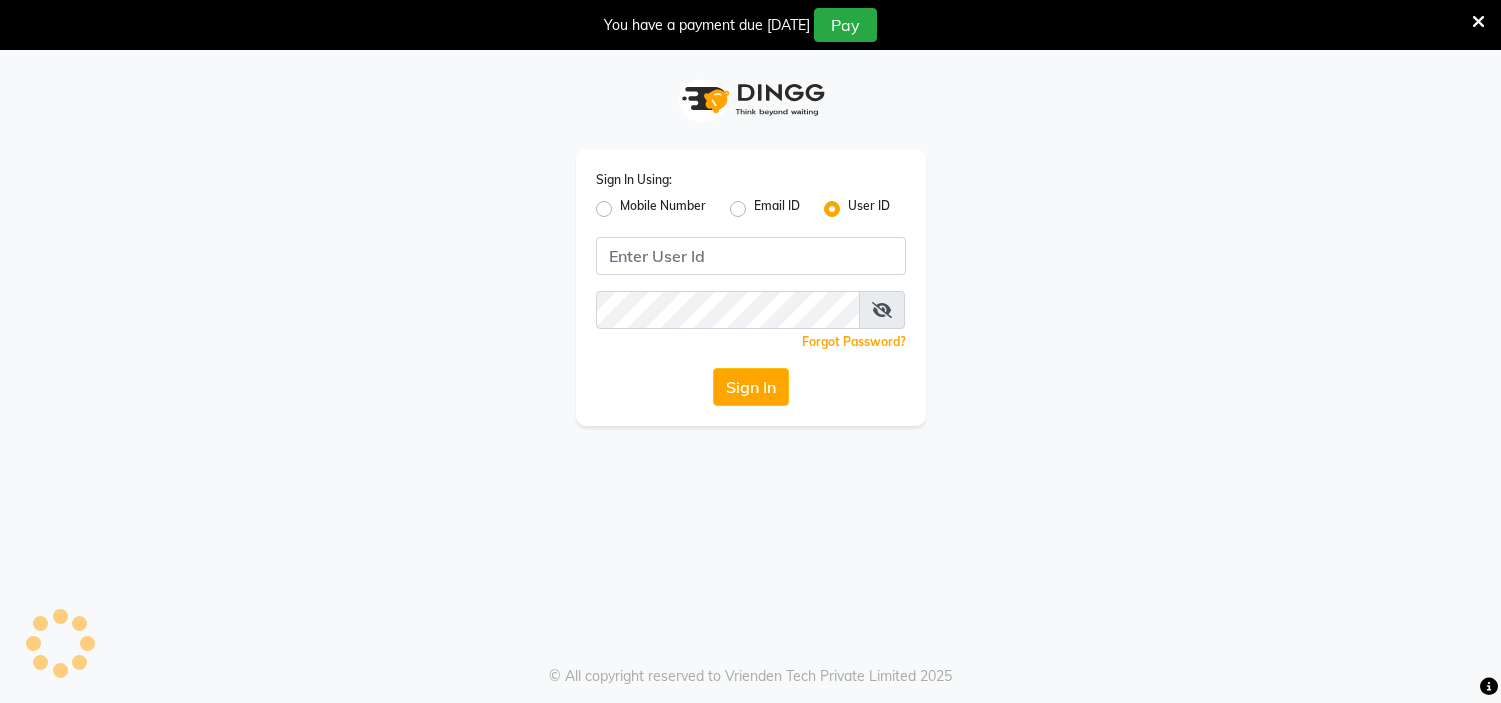 scroll, scrollTop: 50, scrollLeft: 0, axis: vertical 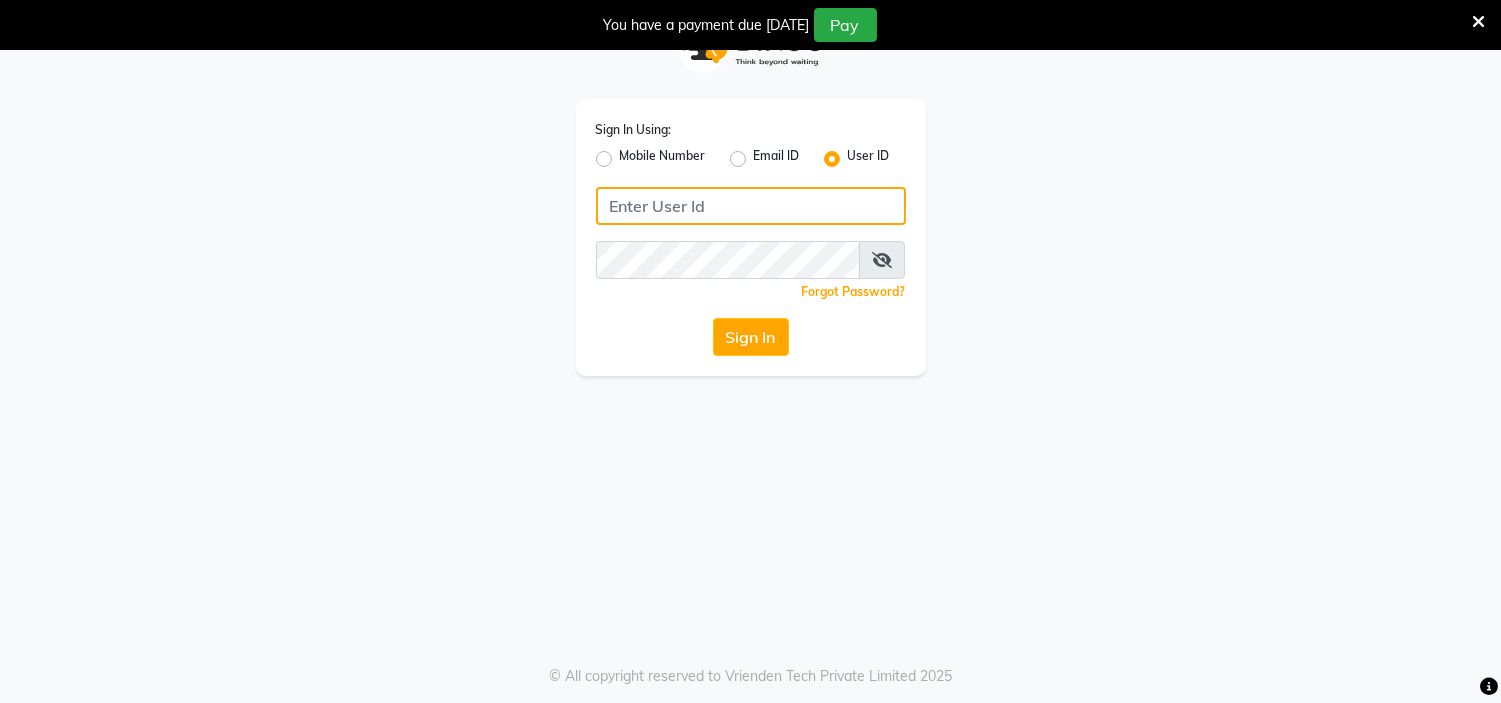 click 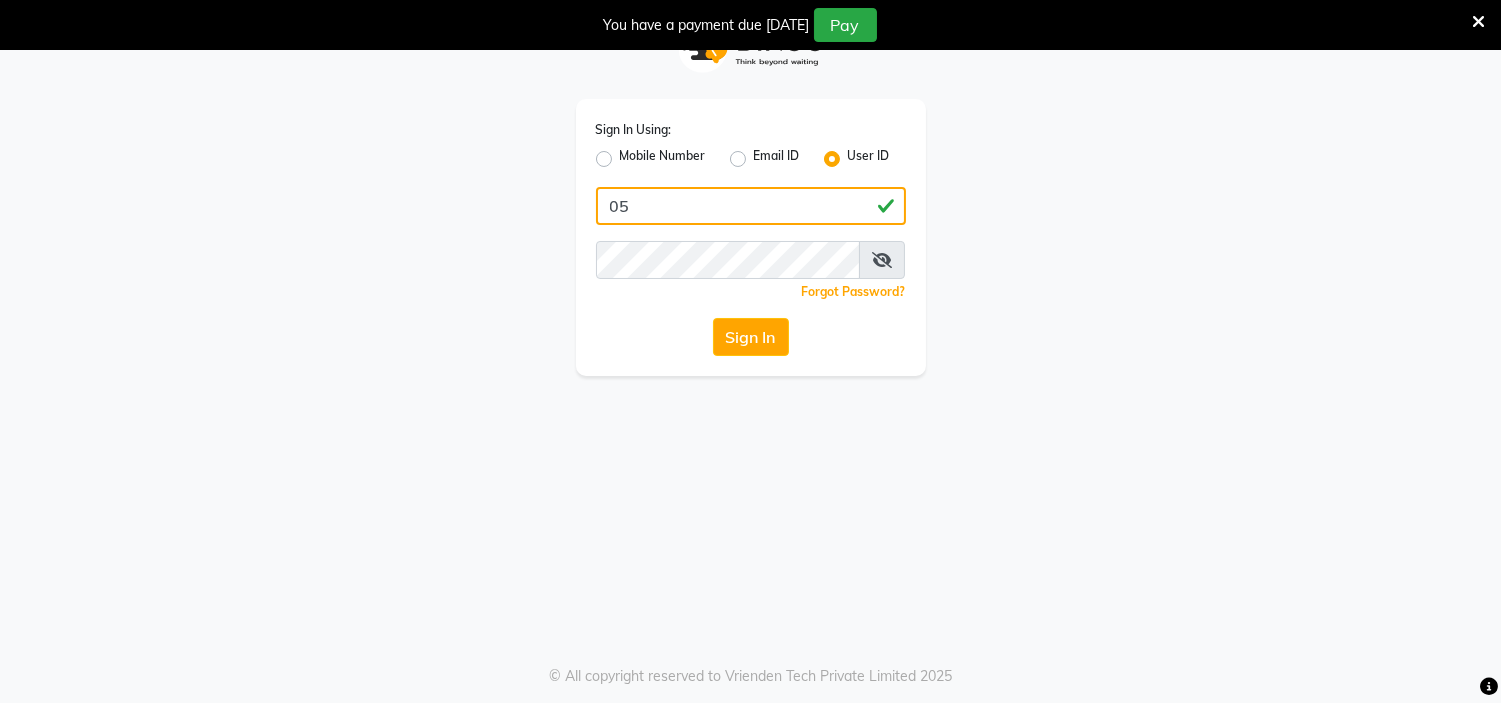 type on "0" 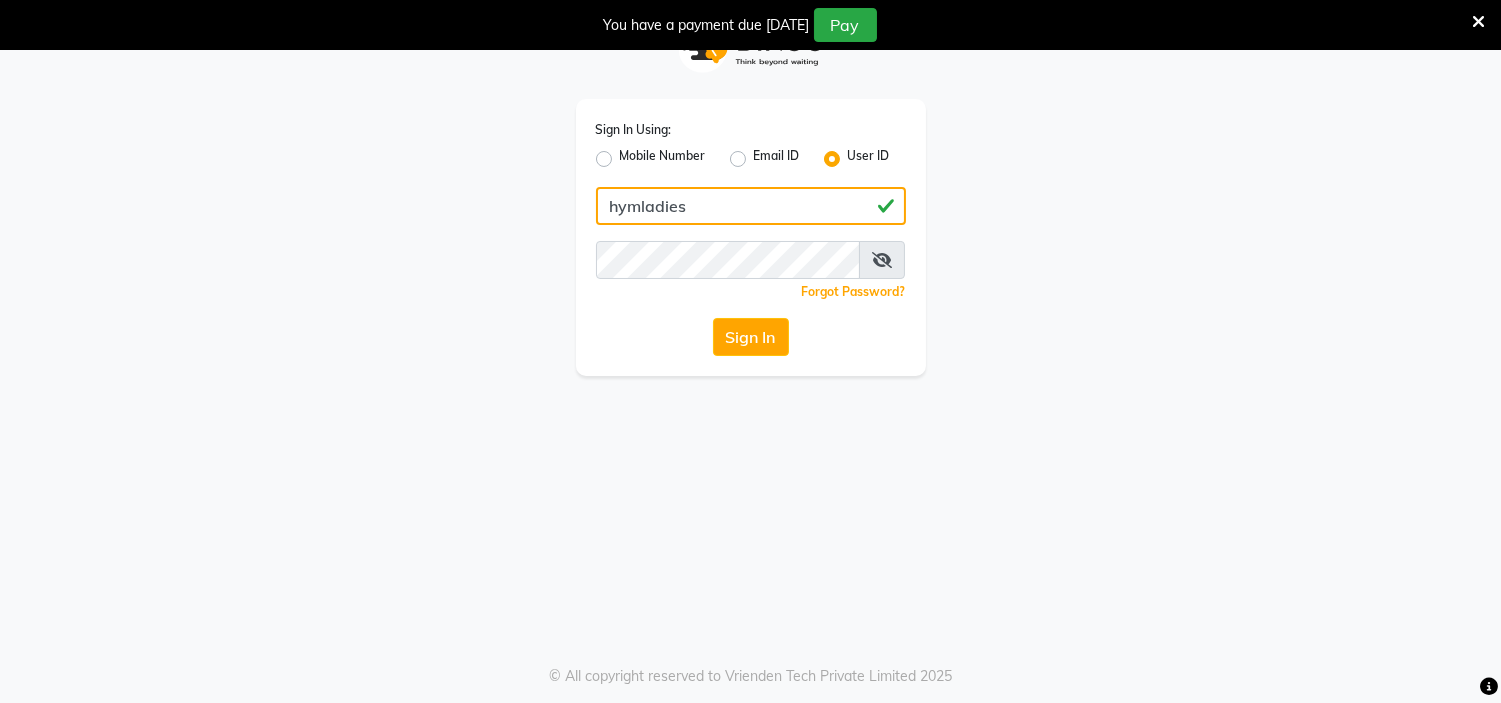 type on "hymladies" 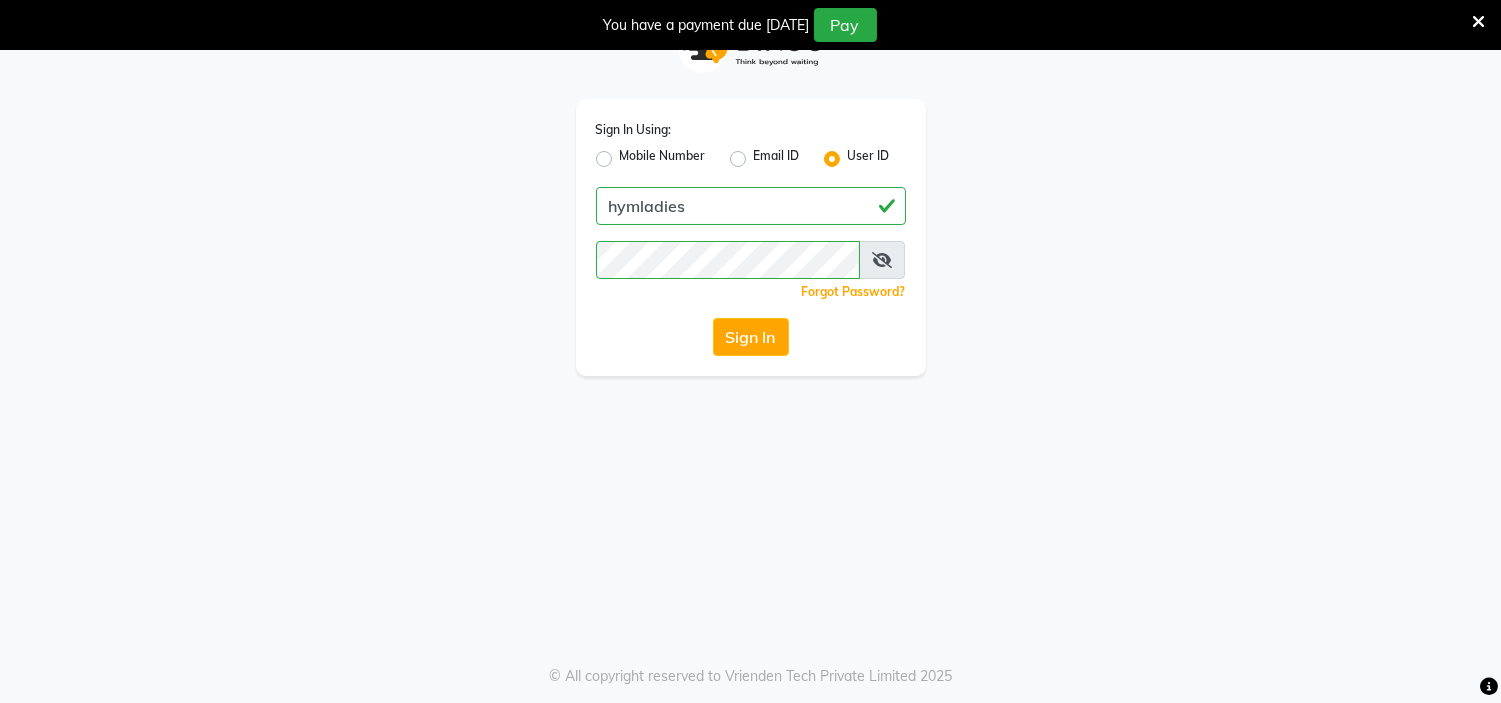 click on "Sign In" 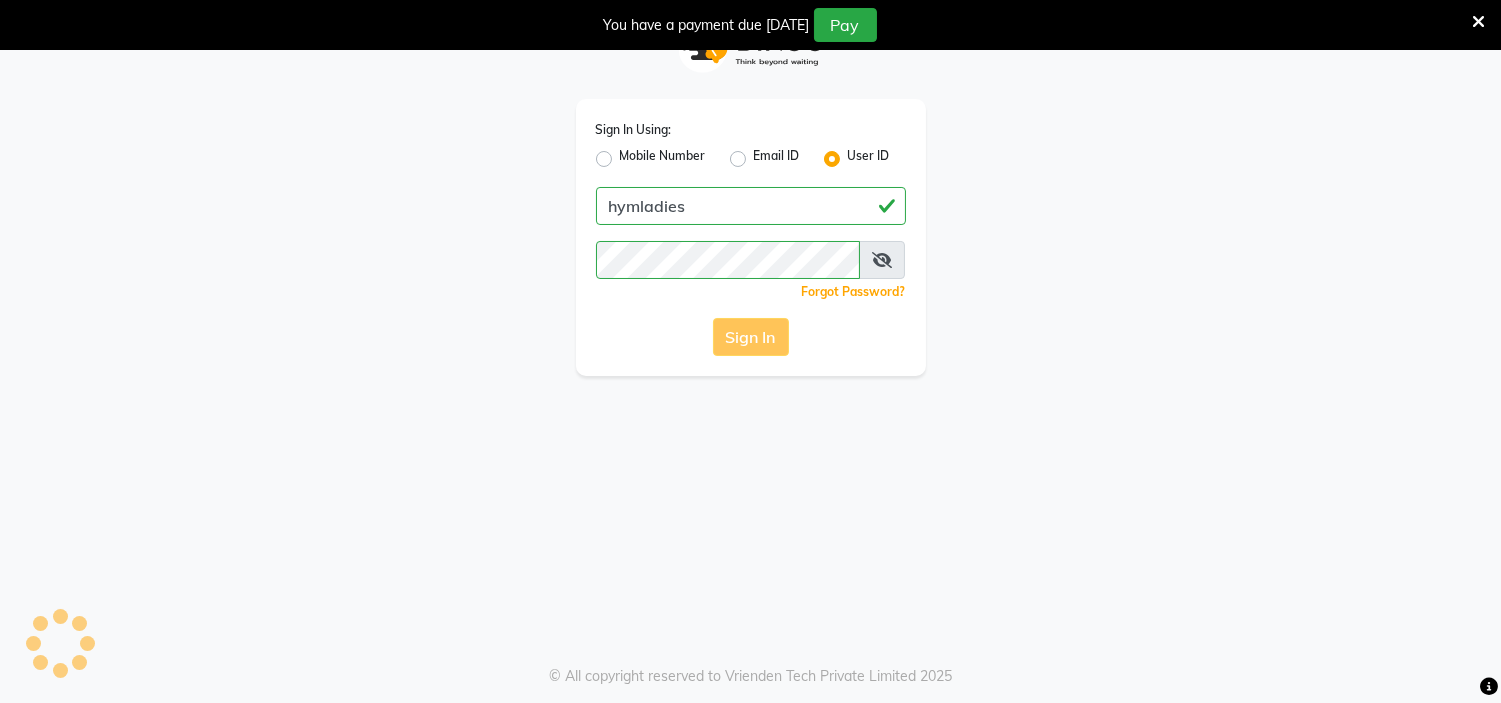 click on "Sign In" 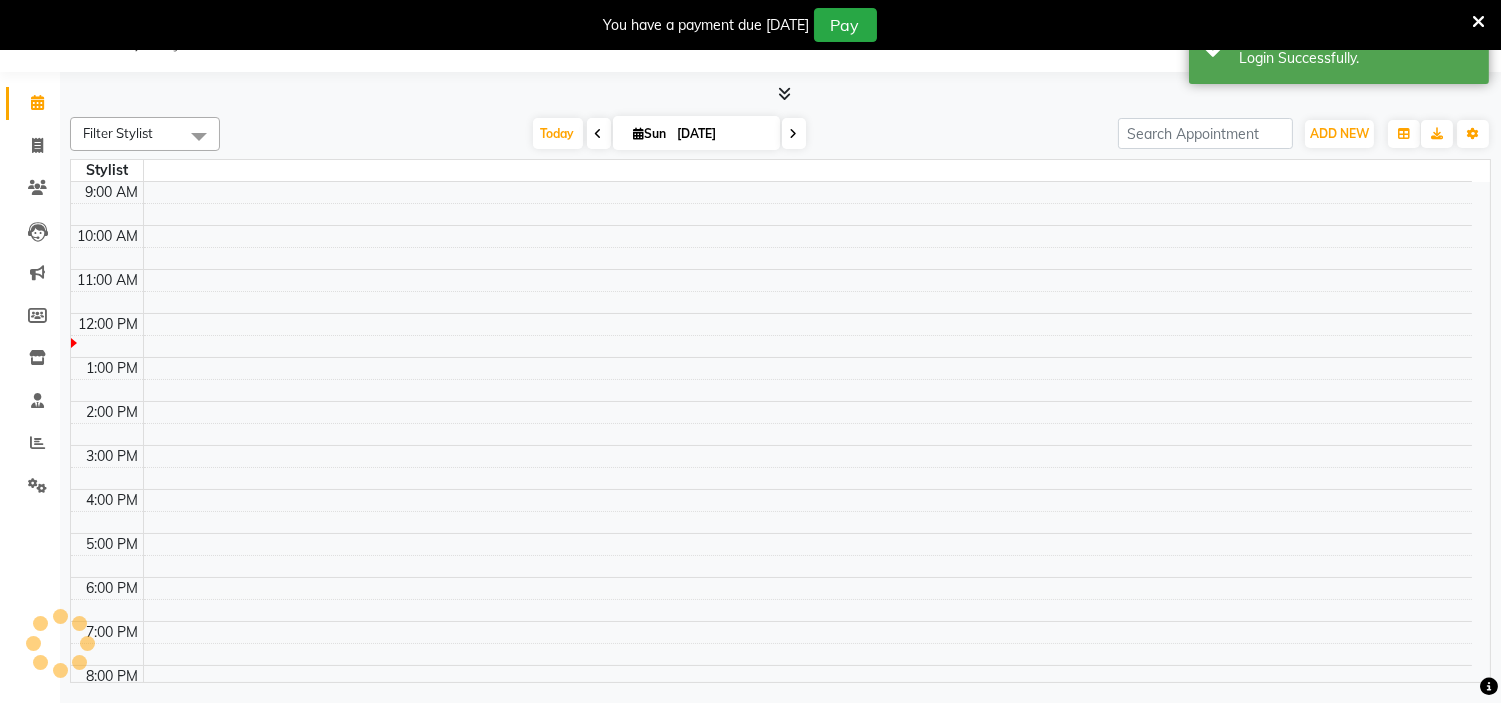 select on "en" 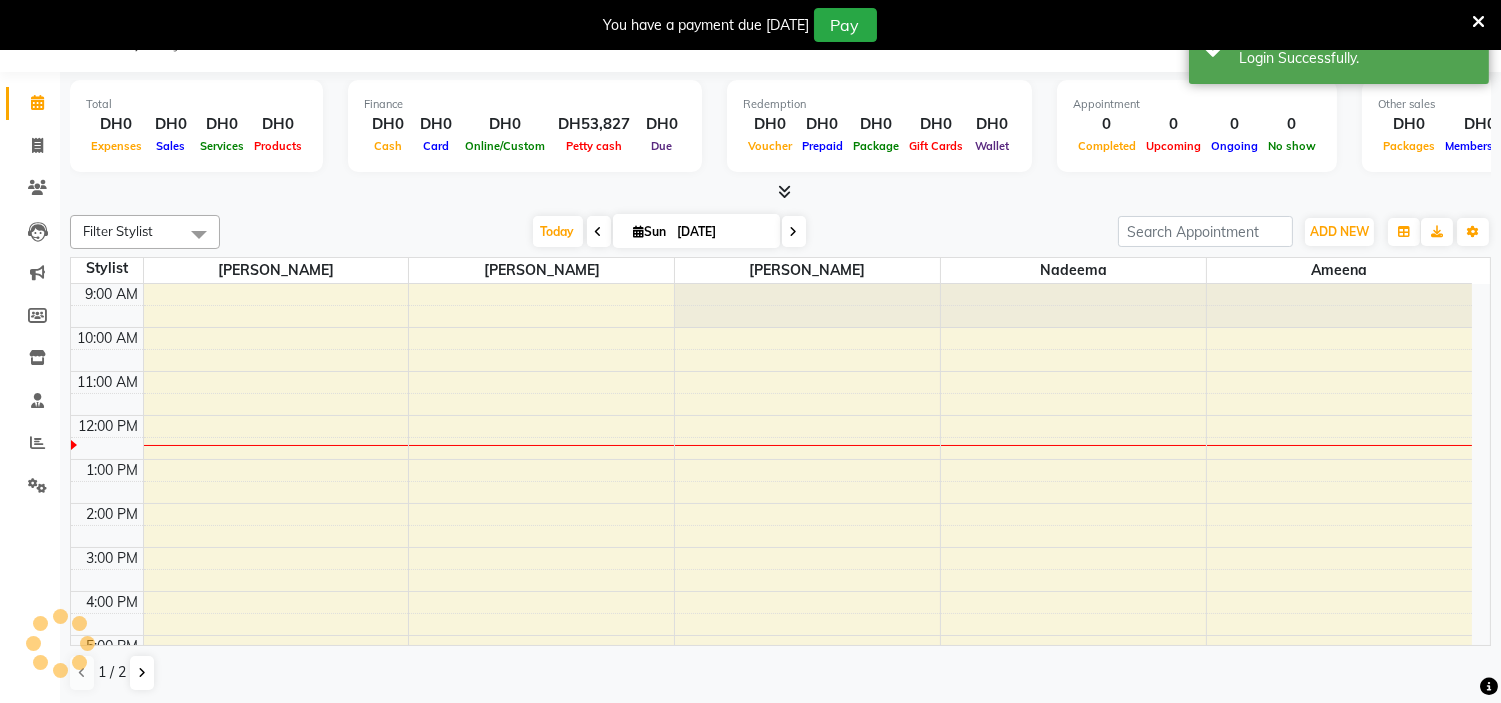 scroll, scrollTop: 0, scrollLeft: 0, axis: both 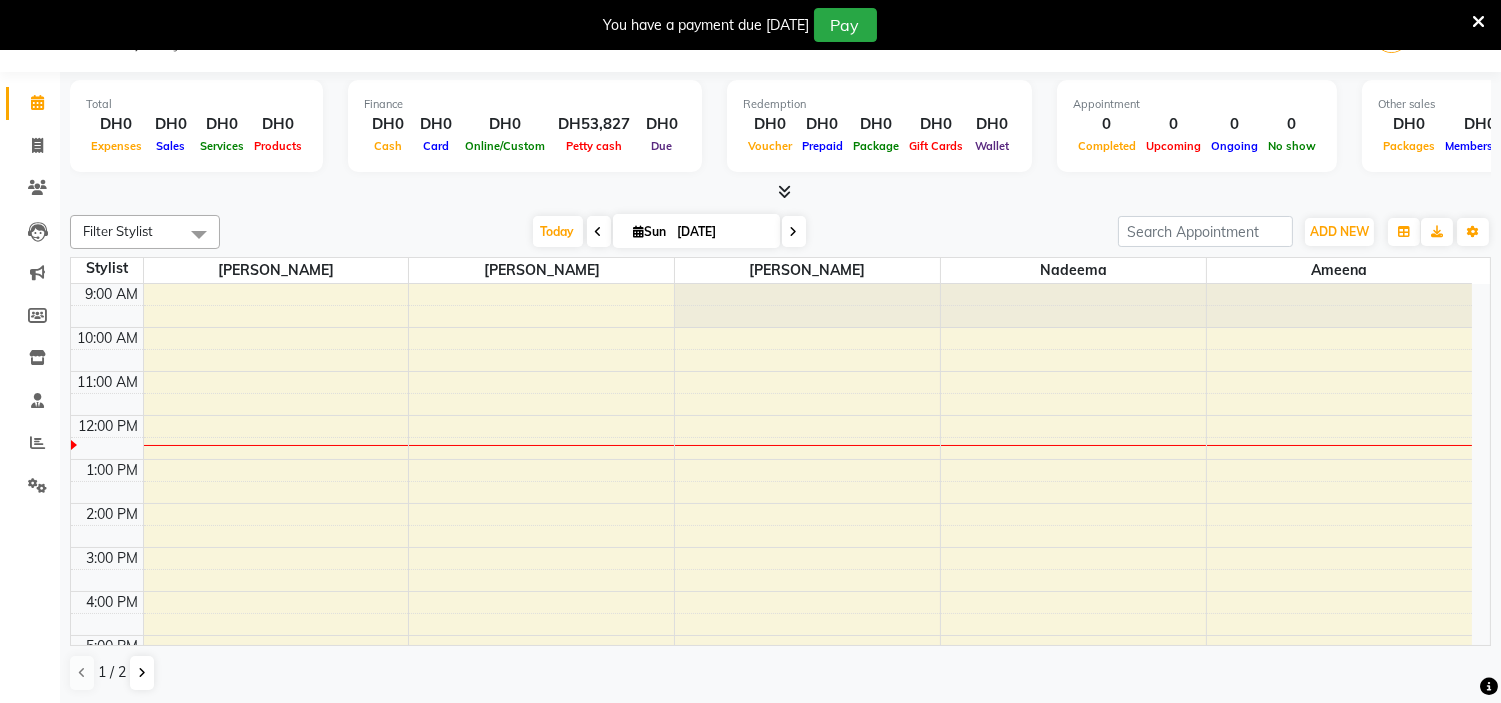 click at bounding box center (1478, 22) 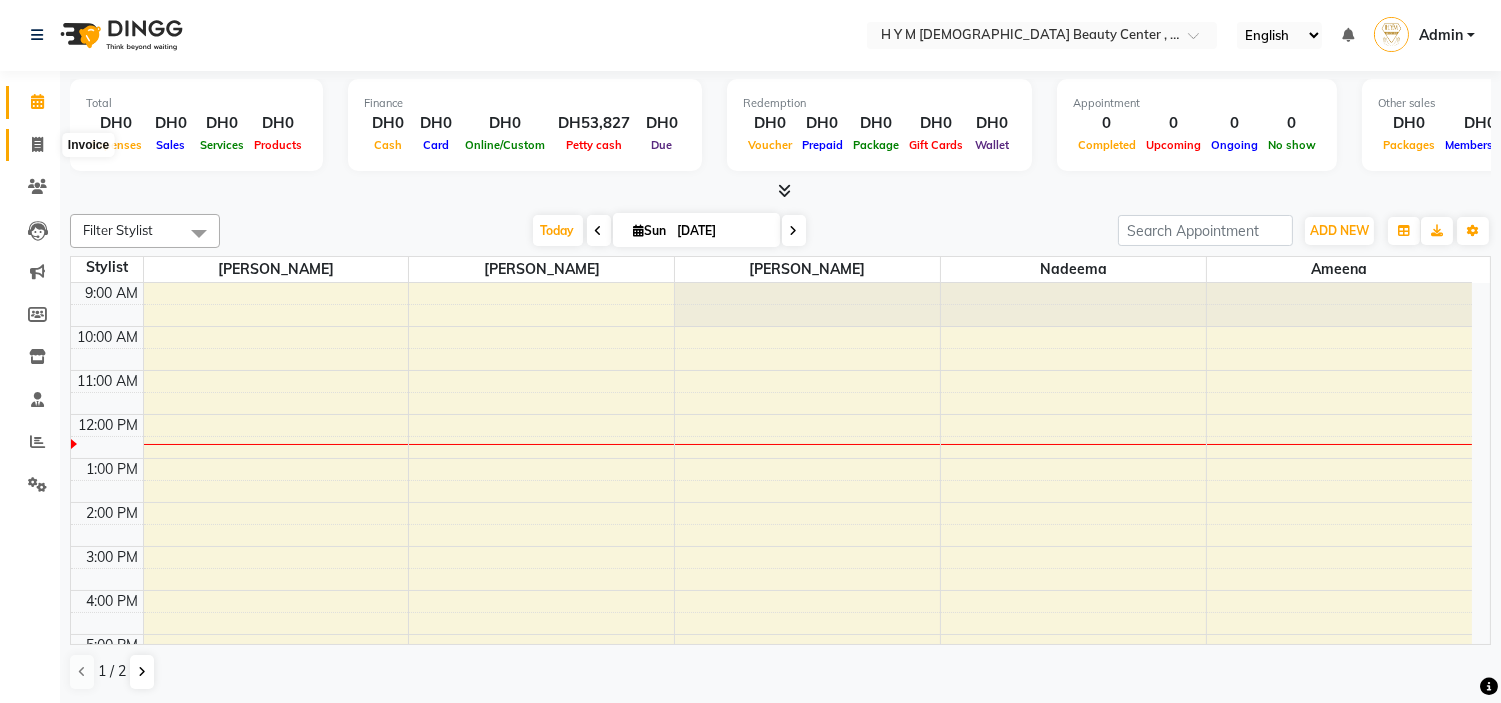 click 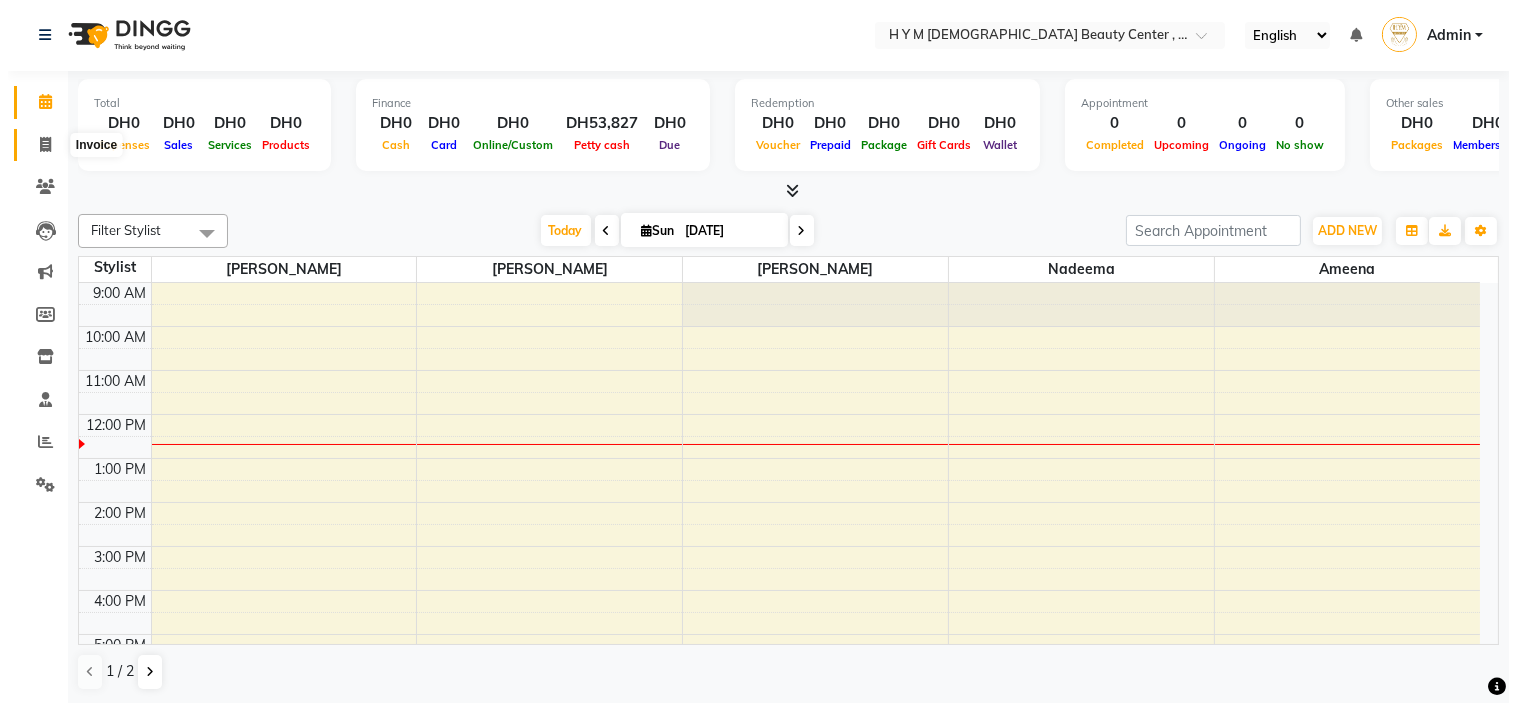 select on "service" 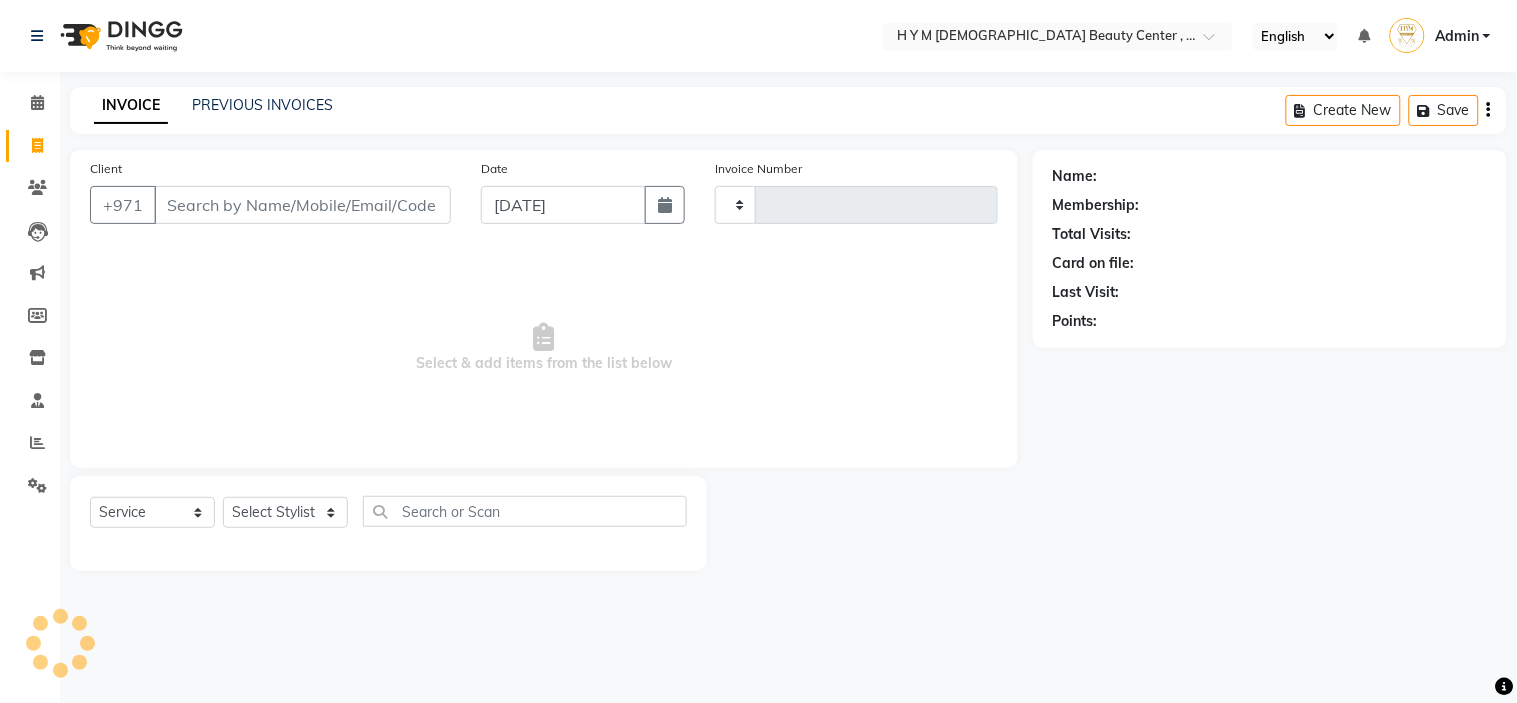 type on "1377" 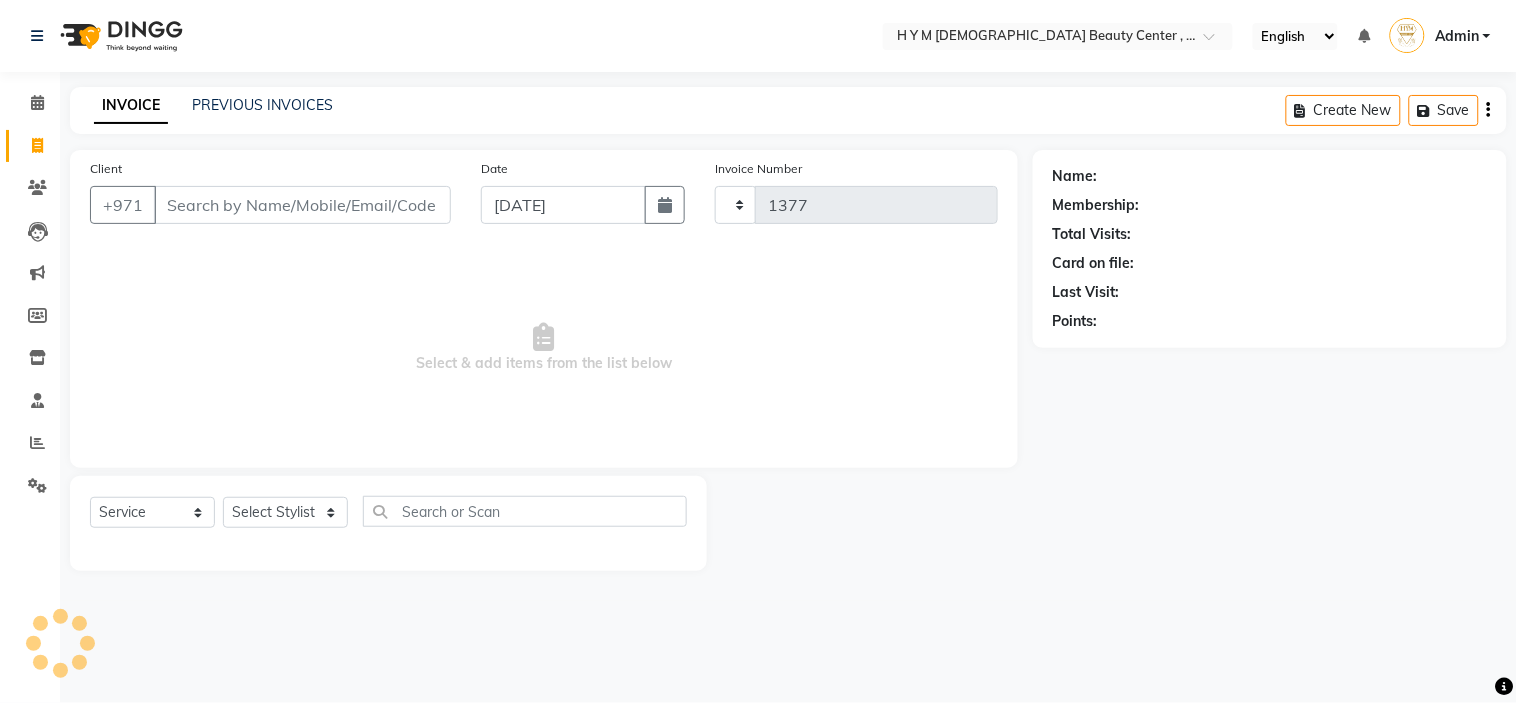 select on "7248" 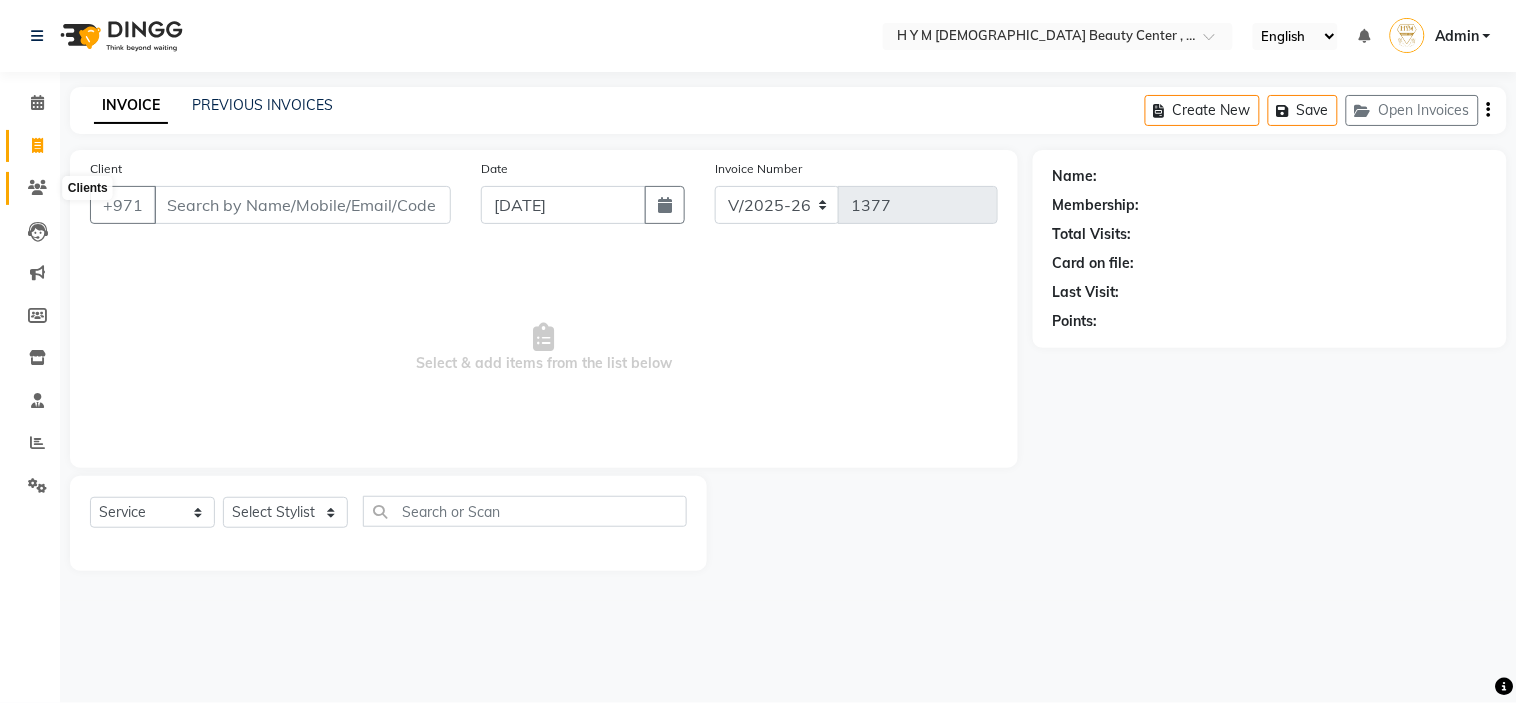 click 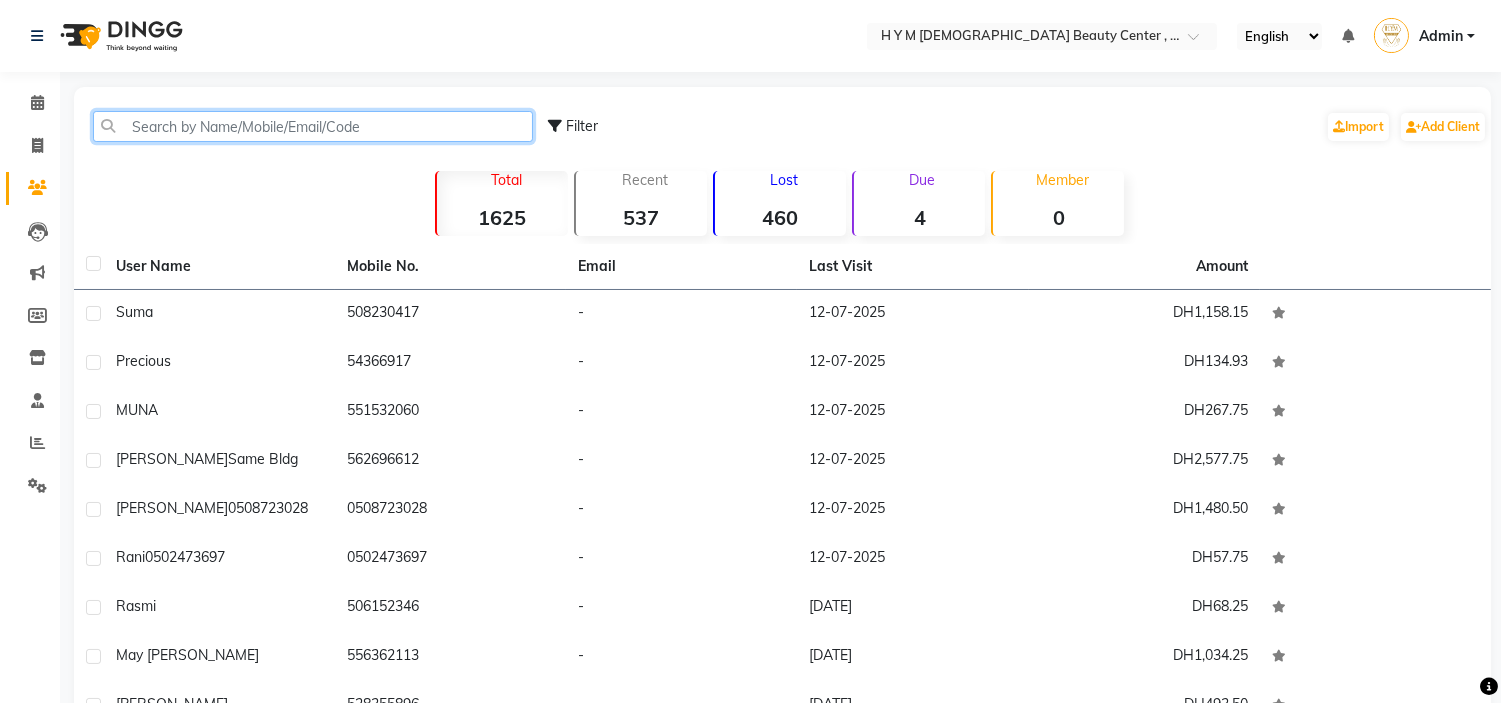 drag, startPoint x: 408, startPoint y: 131, endPoint x: 396, endPoint y: 131, distance: 12 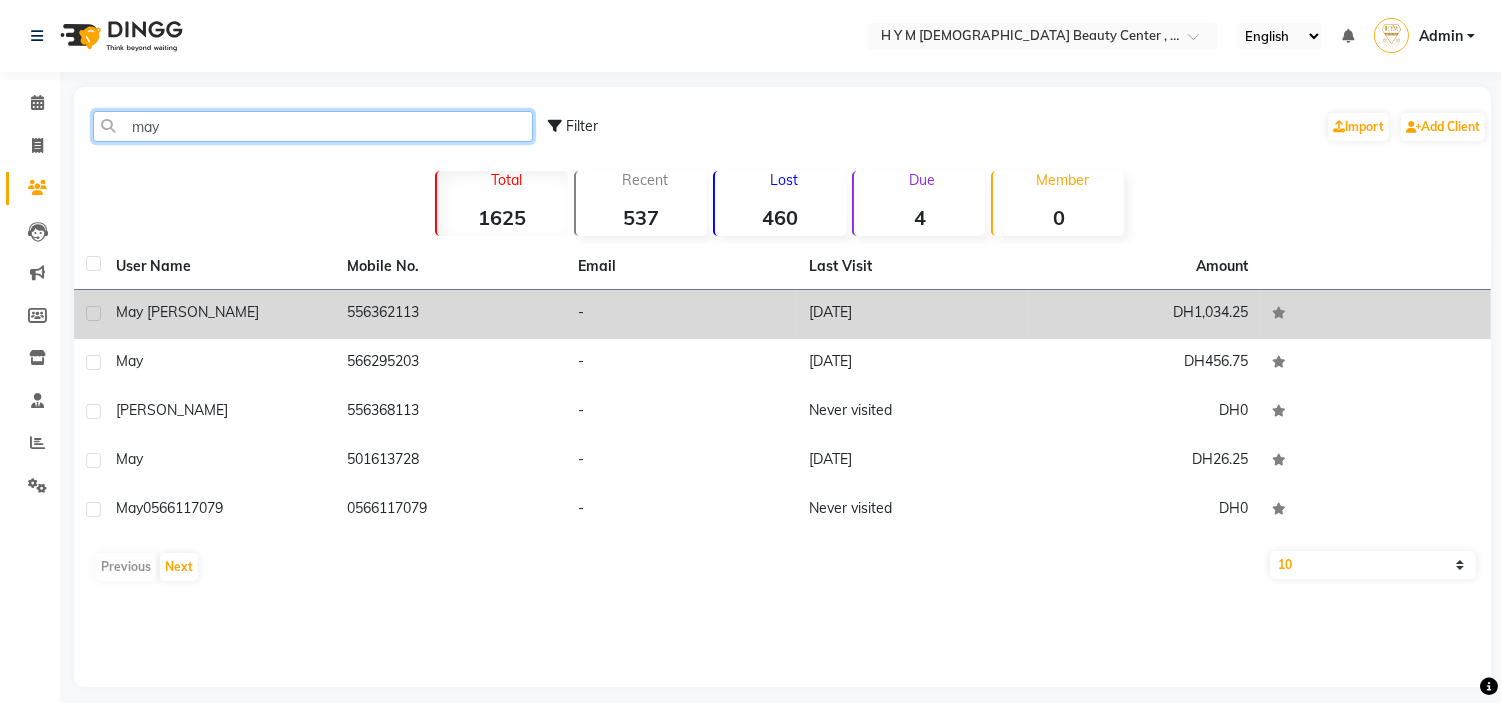type on "may" 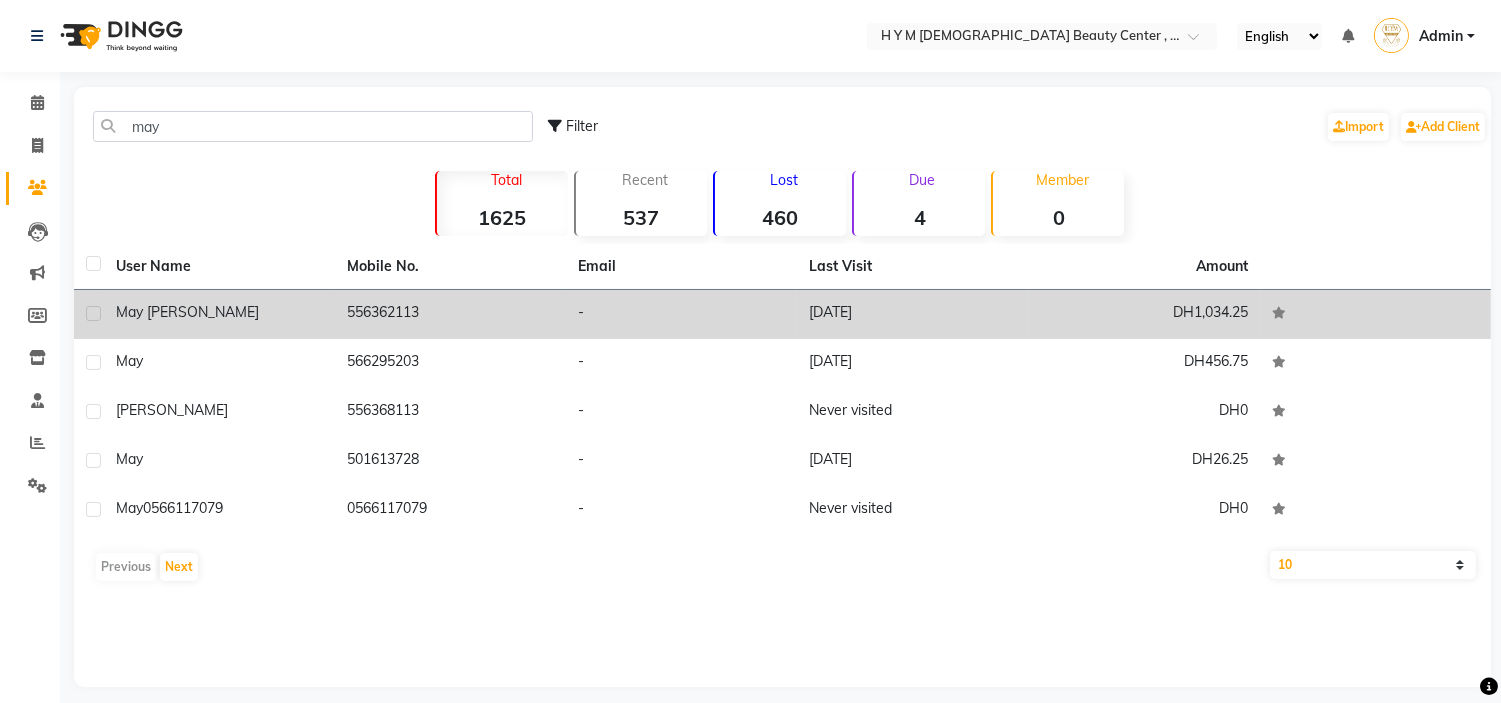 click on "[DATE]" 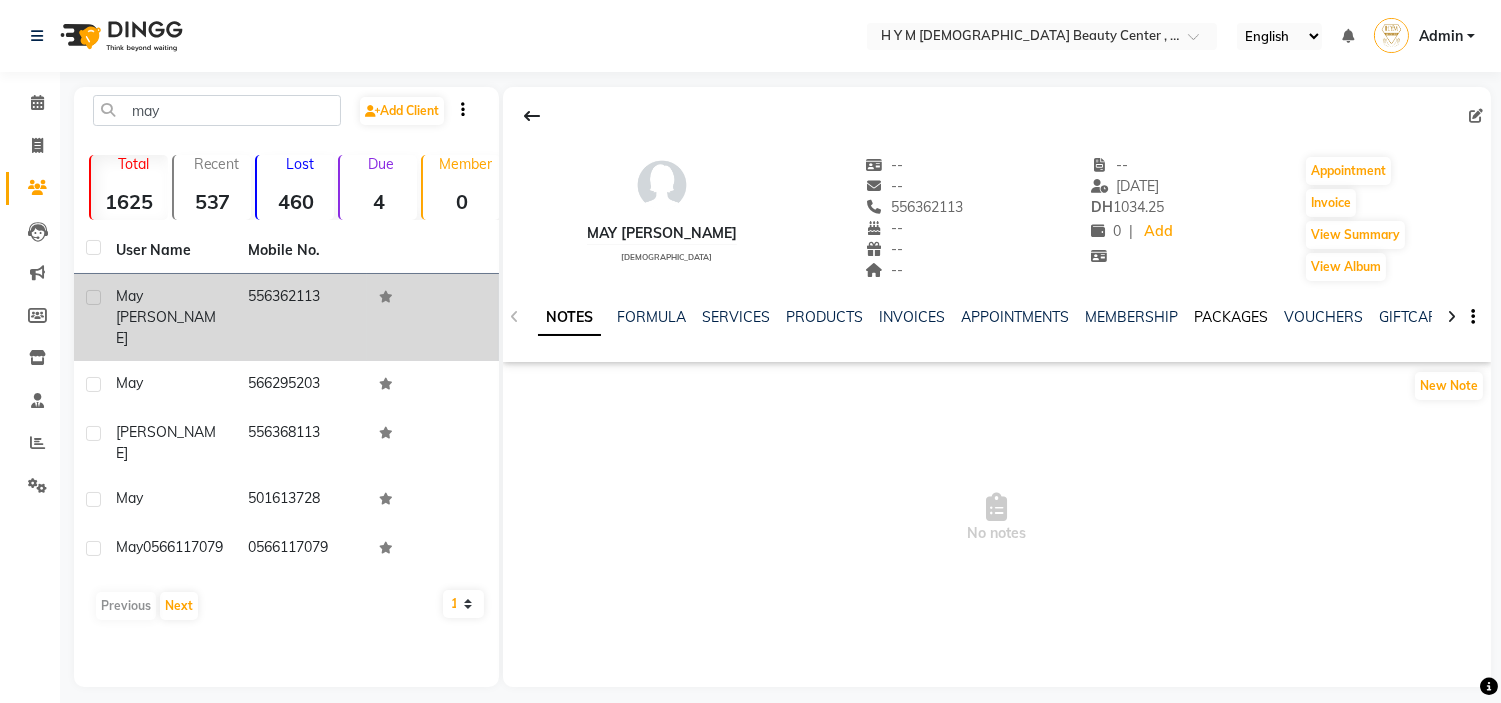 click on "PACKAGES" 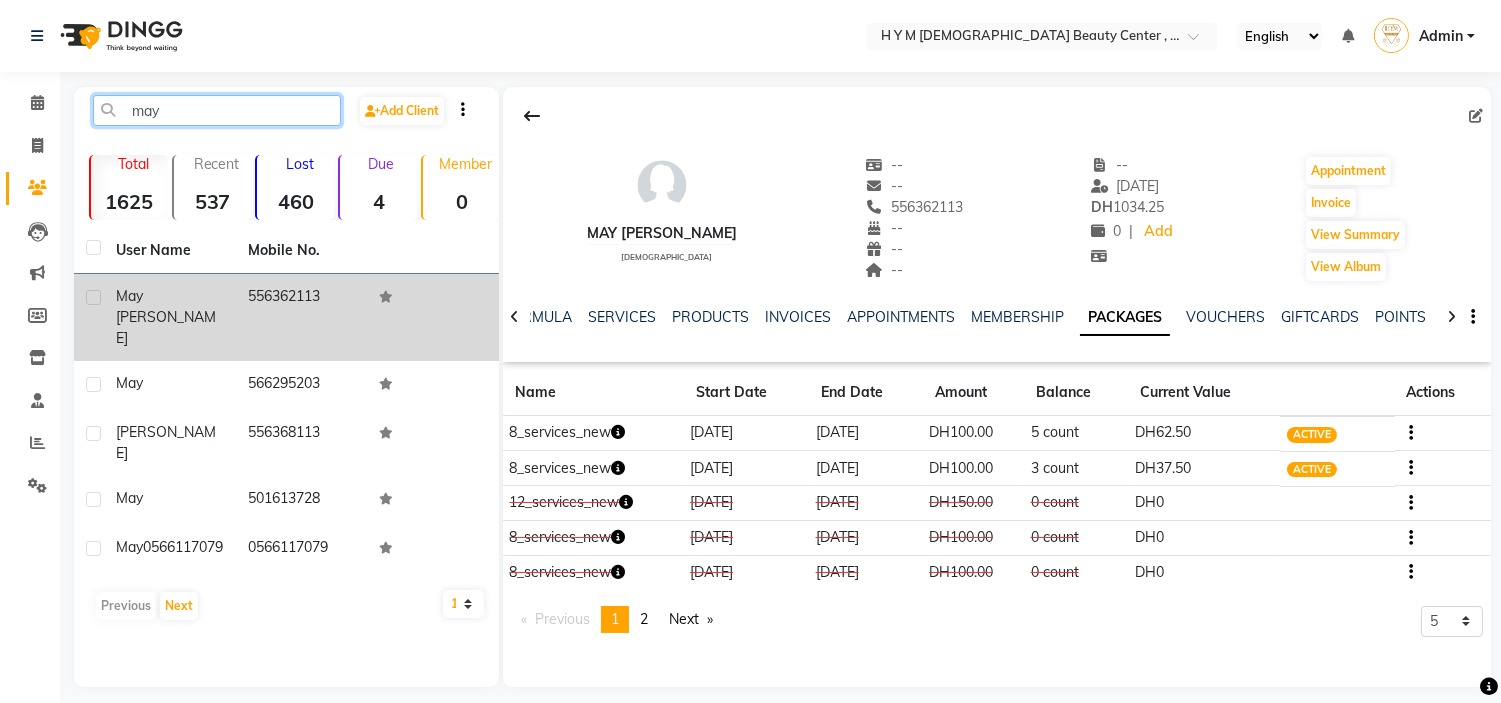 drag, startPoint x: 256, startPoint y: 107, endPoint x: 0, endPoint y: -97, distance: 327.3408 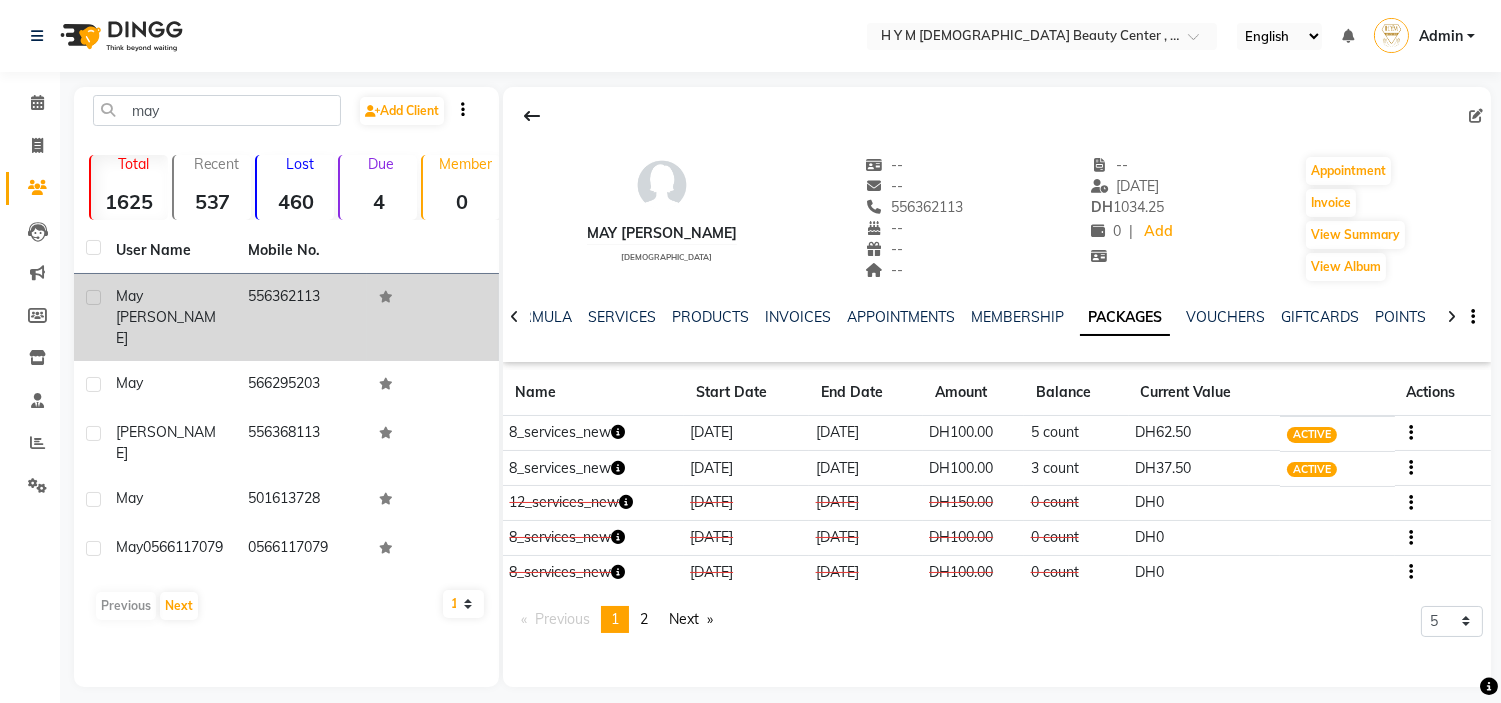 drag, startPoint x: 45, startPoint y: 95, endPoint x: 61, endPoint y: 92, distance: 16.27882 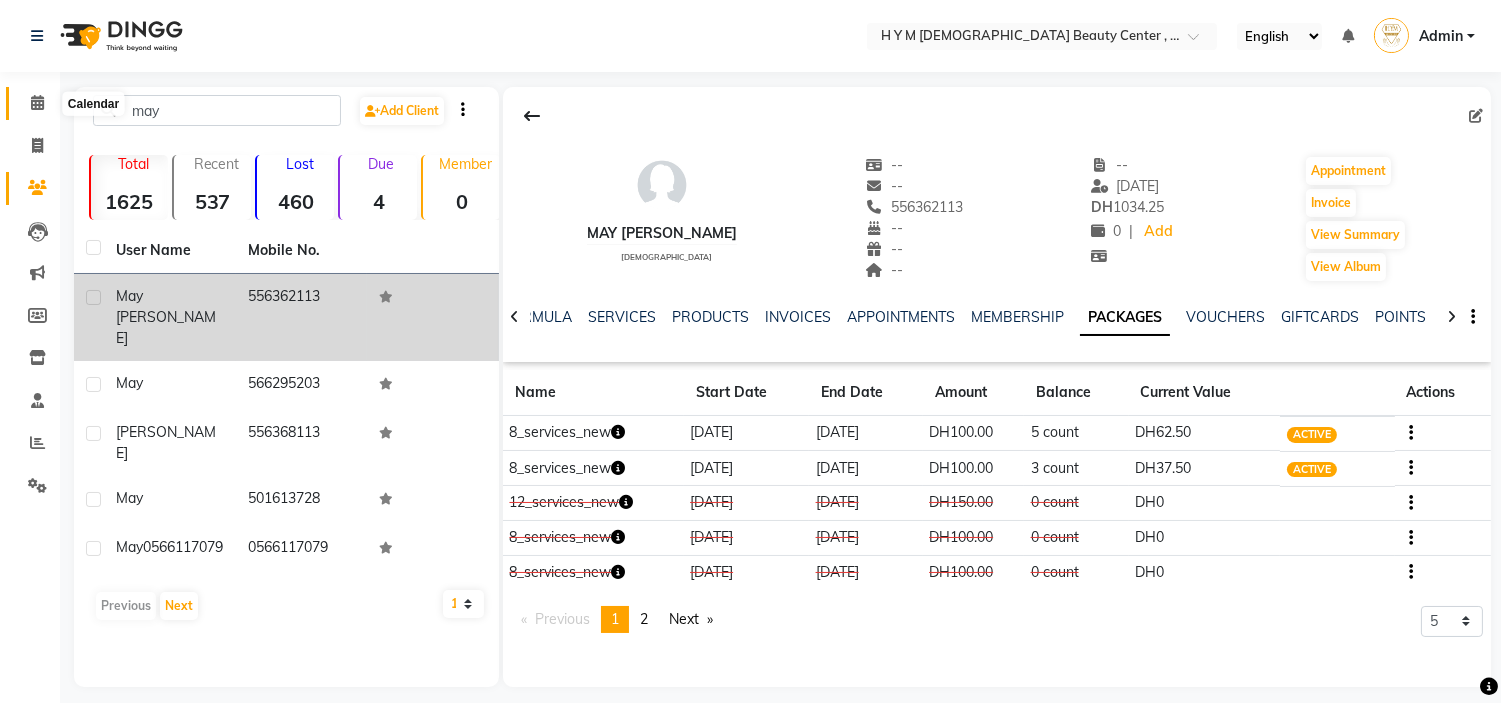 click 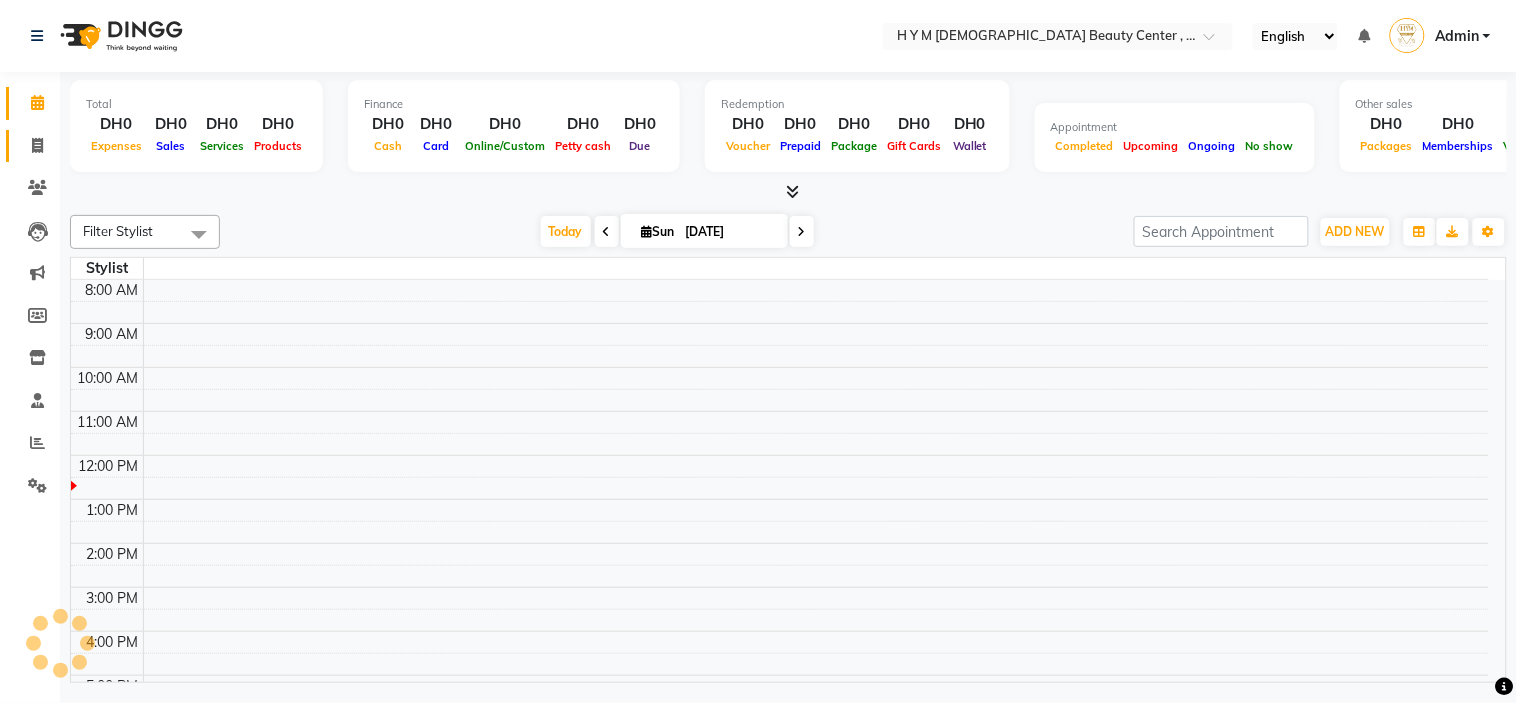 scroll, scrollTop: 134, scrollLeft: 0, axis: vertical 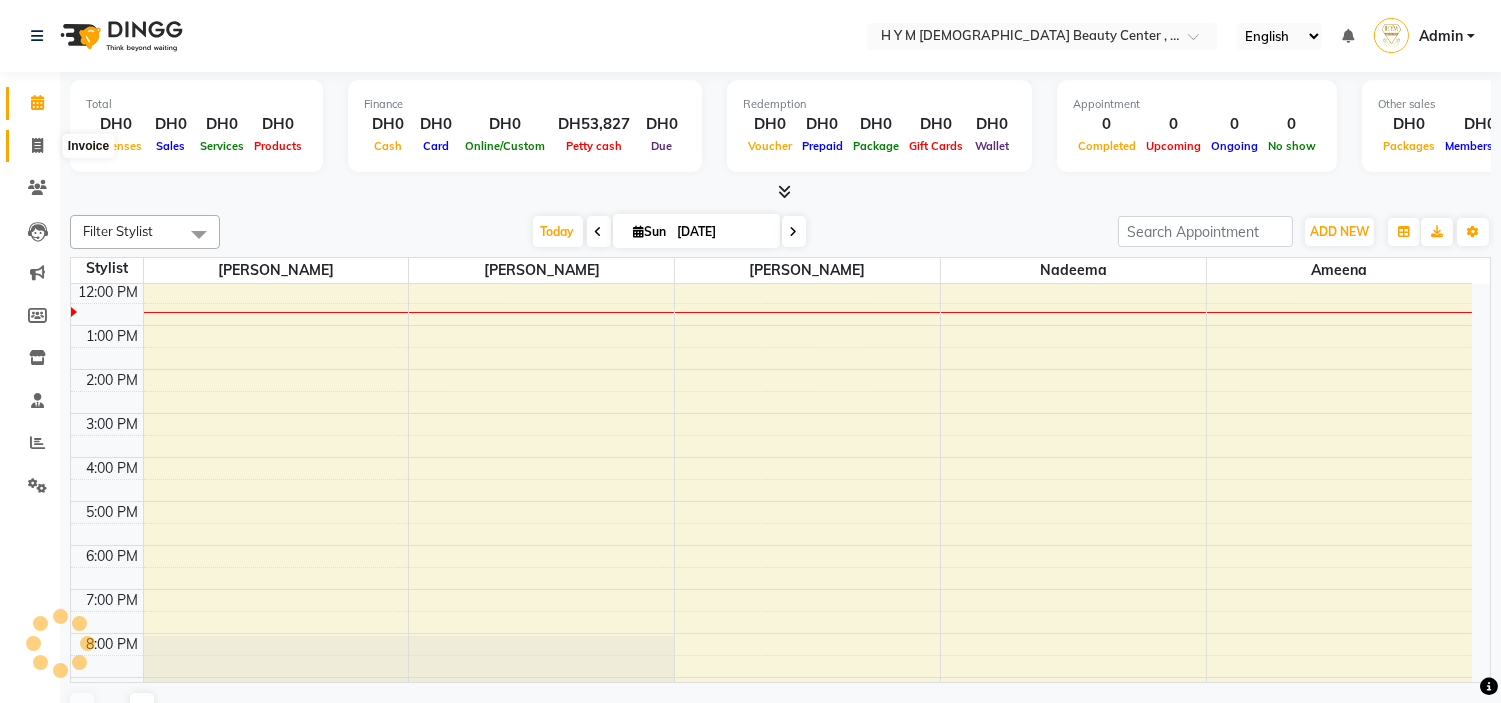 click 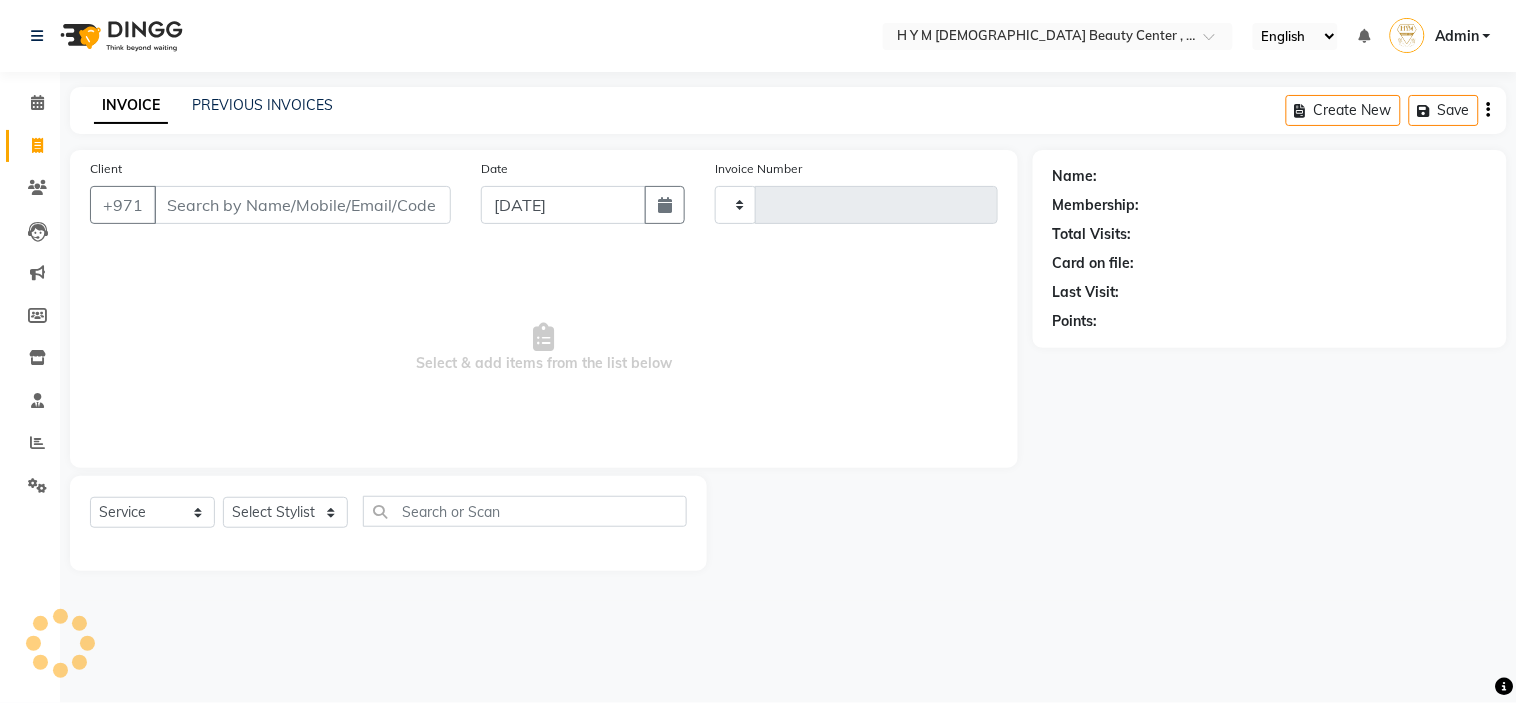 type on "1377" 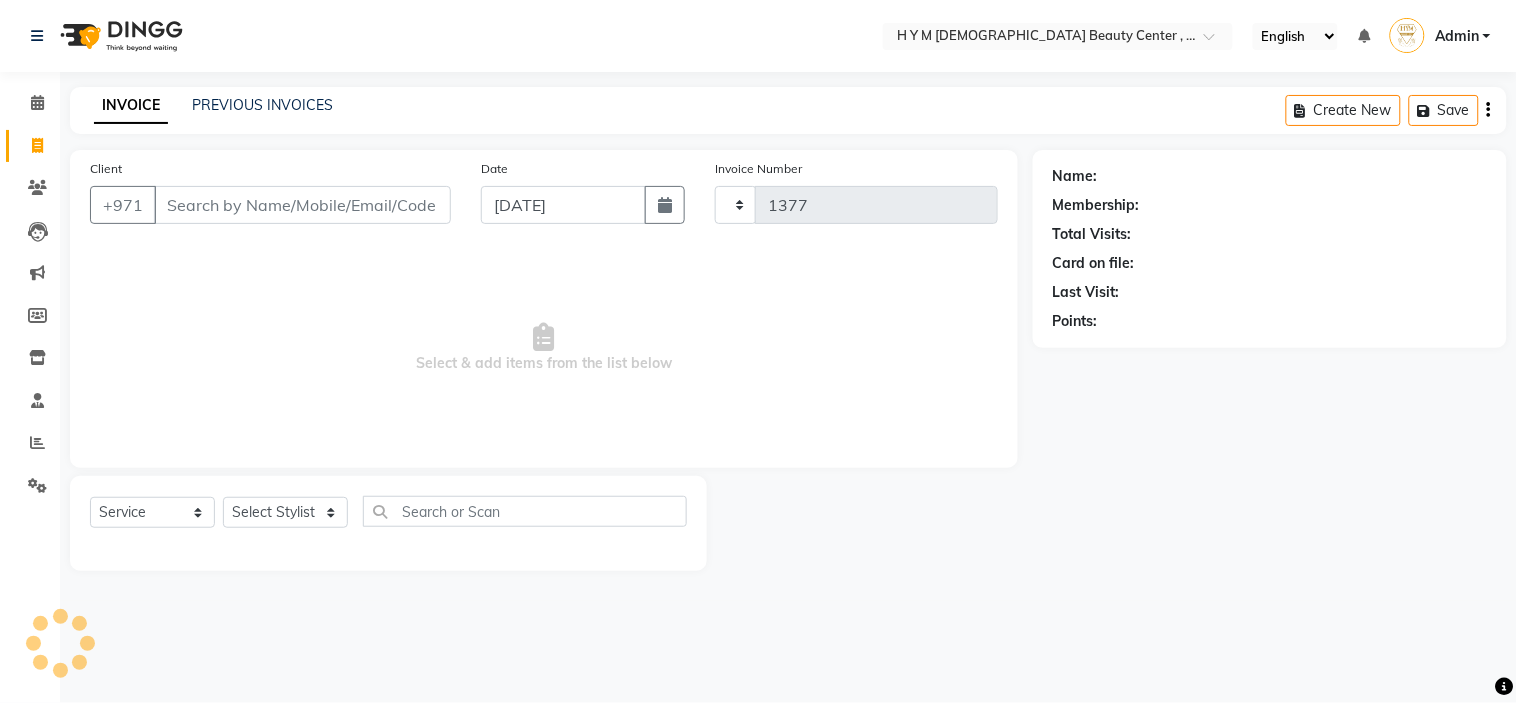select on "7248" 